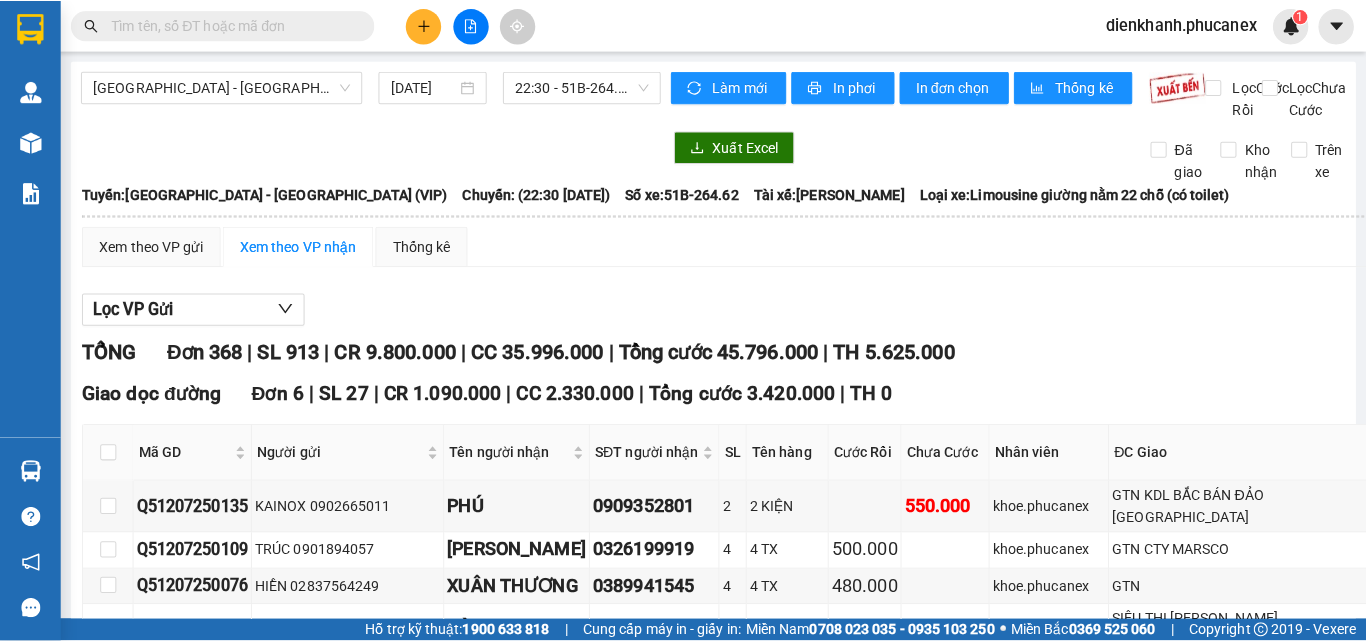 scroll, scrollTop: 0, scrollLeft: 0, axis: both 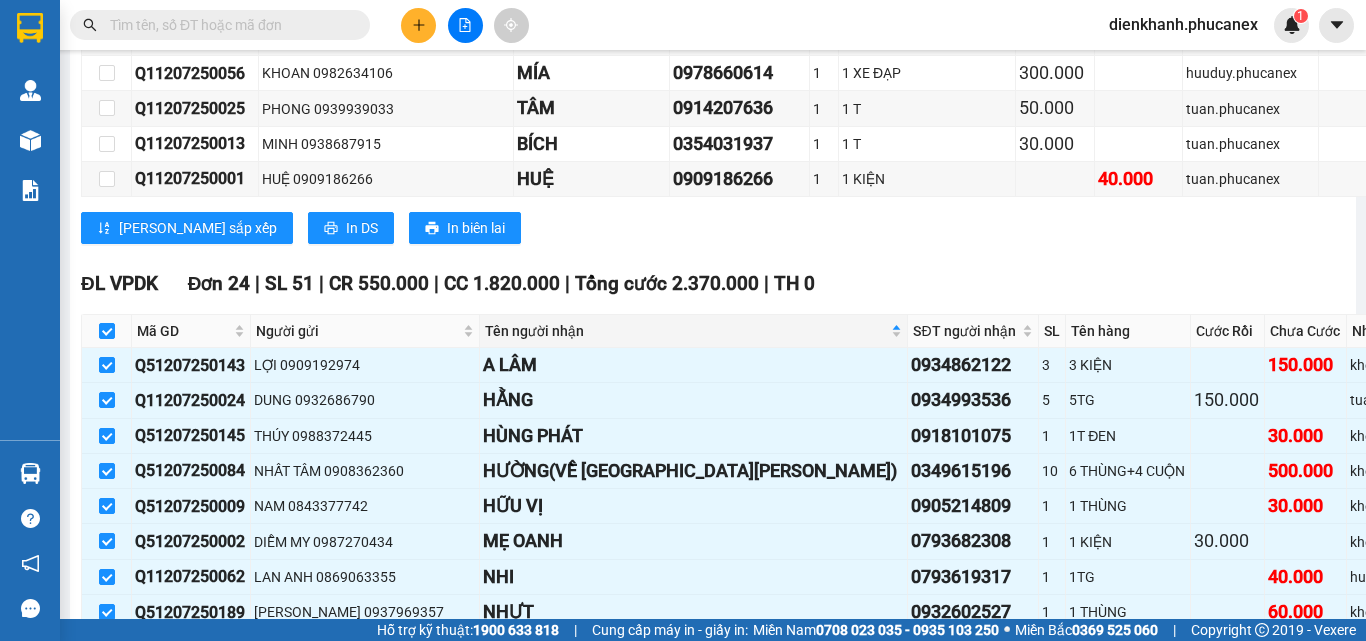click on "ĐL VPND Đơn   25 | SL   39 | CR   590.000 | CC   1.880.000 | Tổng cước   2.470.000 | TH   3.550.000 Mã GD Người gửi Tên người nhận SĐT người nhận SL Tên hàng Cước Rồi Chưa Cước Nhân viên ĐC Giao Cước giao hàng Thu hộ VP Gửi Ghi chú Ký nhận                                 Q51207250251 ĐẠO HUỲNH 0973335813 A BÌNH 0938578849 1 1CĐ 30.000 khoe.[GEOGRAPHIC_DATA] Q51207250229 TUẤN  0849871313 TOÀN 0905800914 1 1 GÓI 20.000 khoe.phucanex [GEOGRAPHIC_DATA] 5 Q51207250225 NHI (LỮ GIA) 0934070477 LẬP 0935854989 1 1CĐ 20.000 khoe.phucanex ĐL Quận 5 Q51207250213 NAM LONG 02835925476 THÔNG TUYẾT 0773047782 2 1 KIỆN+1 THÙNG 100.000 khoe.phucanex ĐL Quận 5 Q51207250208 HIỀN  0903710436 KHA 0975554828 1 1 CỤC ĐEN 80.000 khoe.[GEOGRAPHIC_DATA] Q51207250167 HÊN 0975633464 DS ĐÀO 0367300668 1 1 THÙNG 40.000 khoe.phucanex [GEOGRAPHIC_DATA] 5 Q51207250162 LINH 0932437511 LINH 0934880097 3 3 KIỆN 150.000 khoe.[GEOGRAPHIC_DATA]" at bounding box center (999, -253) 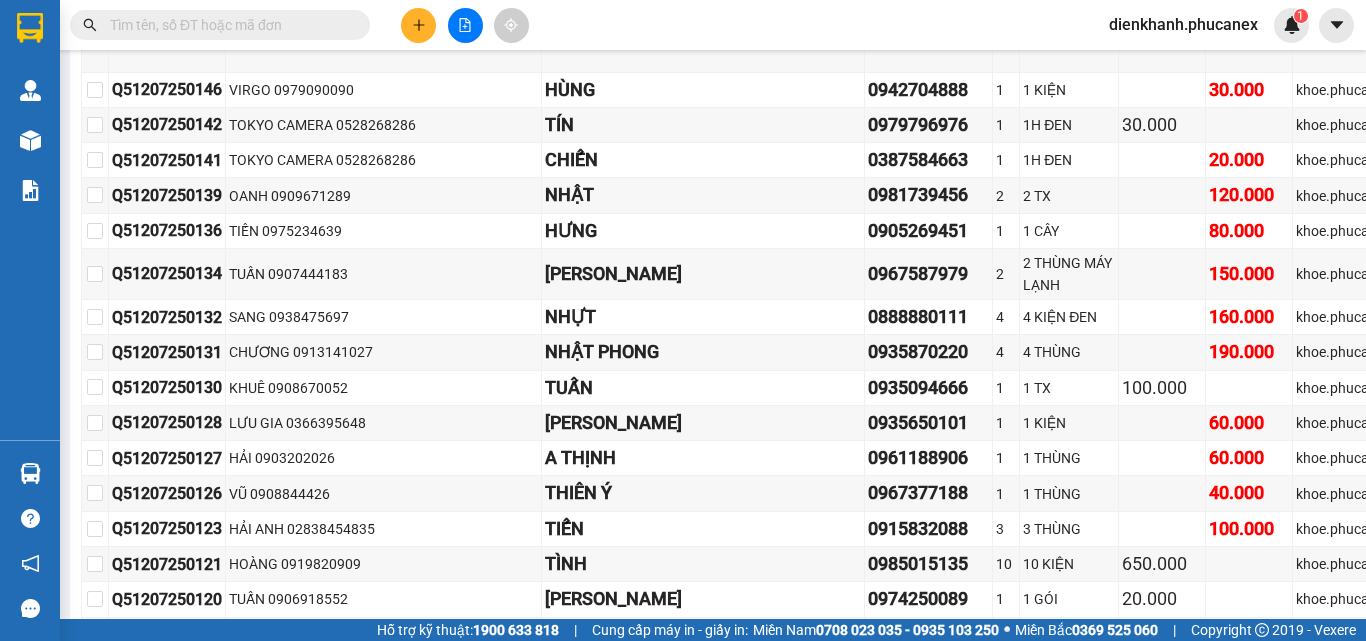 scroll, scrollTop: 0, scrollLeft: 0, axis: both 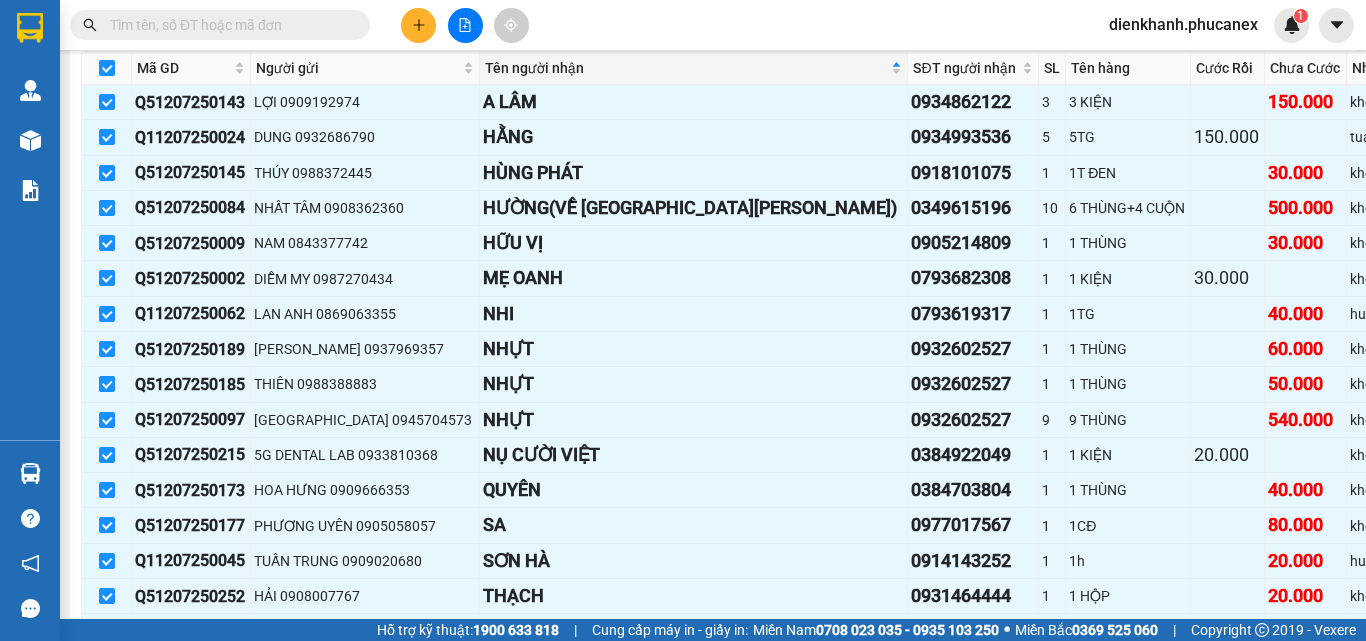 click on "[GEOGRAPHIC_DATA] - [GEOGRAPHIC_DATA] (VIP) [DATE] 22:30     - 51B-264.62  Làm mới In phơi In đơn chọn Thống kê Lọc  Cước Rồi Lọc  Chưa Cước Xuất Excel Đã giao Kho nhận Trên xe Phúc An Express   1900 06 68 06   215 [PERSON_NAME] Lão, Quận 1 PHƠI HÀNG 04:52 [DATE] Tuyến:  [GEOGRAPHIC_DATA] - [GEOGRAPHIC_DATA] (VIP) [GEOGRAPHIC_DATA]:   (22:30 [DATE]) Số xe:  51B-264.62 Tài xế:  HƯNG - TUẤN Loại xe:  Limousine giường nằm 22 chỗ (có toilet) [GEOGRAPHIC_DATA]:  [GEOGRAPHIC_DATA] - [GEOGRAPHIC_DATA] (VIP) [GEOGRAPHIC_DATA]:   (22:30 [DATE]) Số xe:  51B-264.62 Tài xế:  HƯNG - [GEOGRAPHIC_DATA] xe:  Limousine giường nằm 22 chỗ (có toilet) Xem theo VP gửi Xem theo VP nhận Thống kê Lọc VP Gửi TỔNG Đơn   368 | SL   913 | CR   9.800.000 | CC   35.996.000 | Tổng cước   45.796.000 | TH   5.625.000 Giao dọc đường Đơn   6 | SL   27 | CR   1.090.000 | CC   2.330.000 | Tổng cước   3.420.000 | TH   0 Mã GD Người gửi Tên người nhận SĐT người nhận SL Tên hàng" at bounding box center (683, 309) 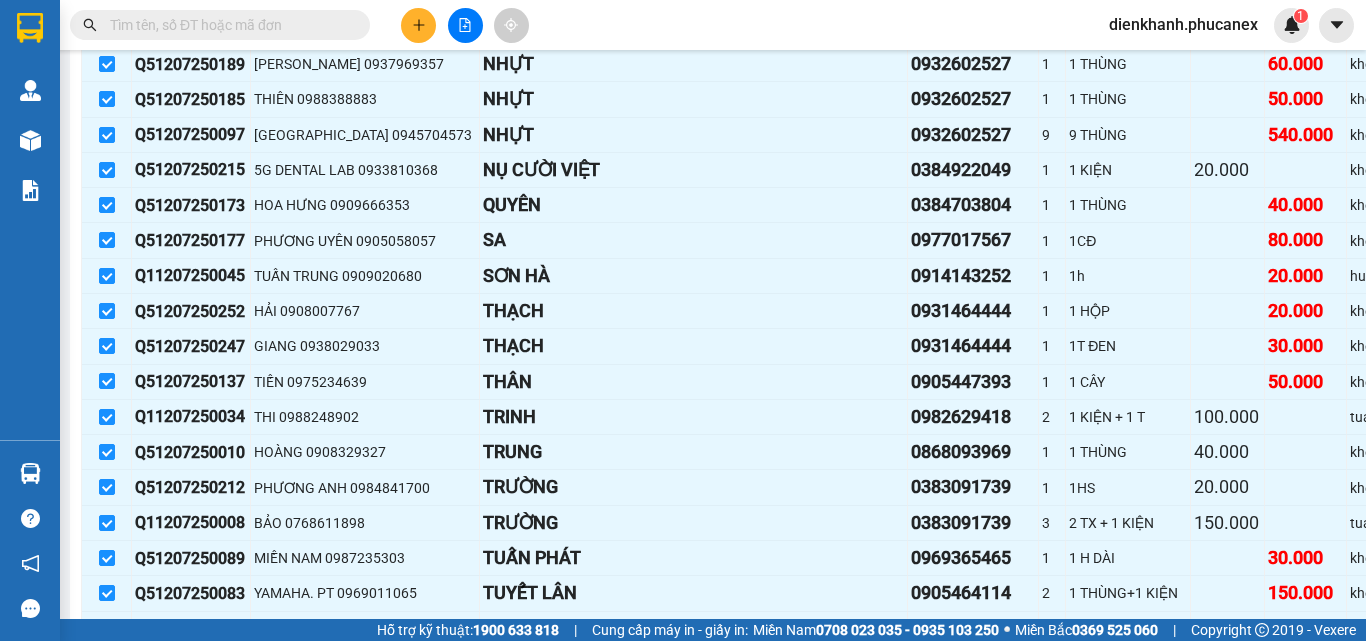 scroll, scrollTop: 14400, scrollLeft: 0, axis: vertical 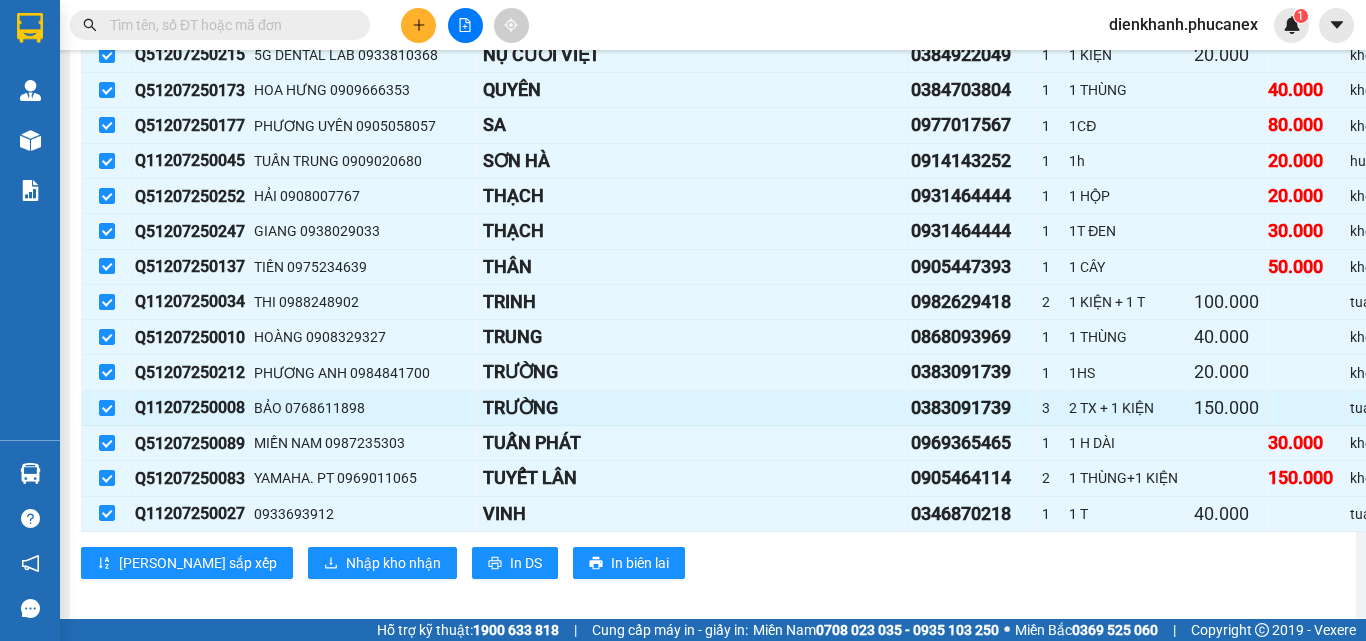 click on "Q11207250008" at bounding box center [191, 407] 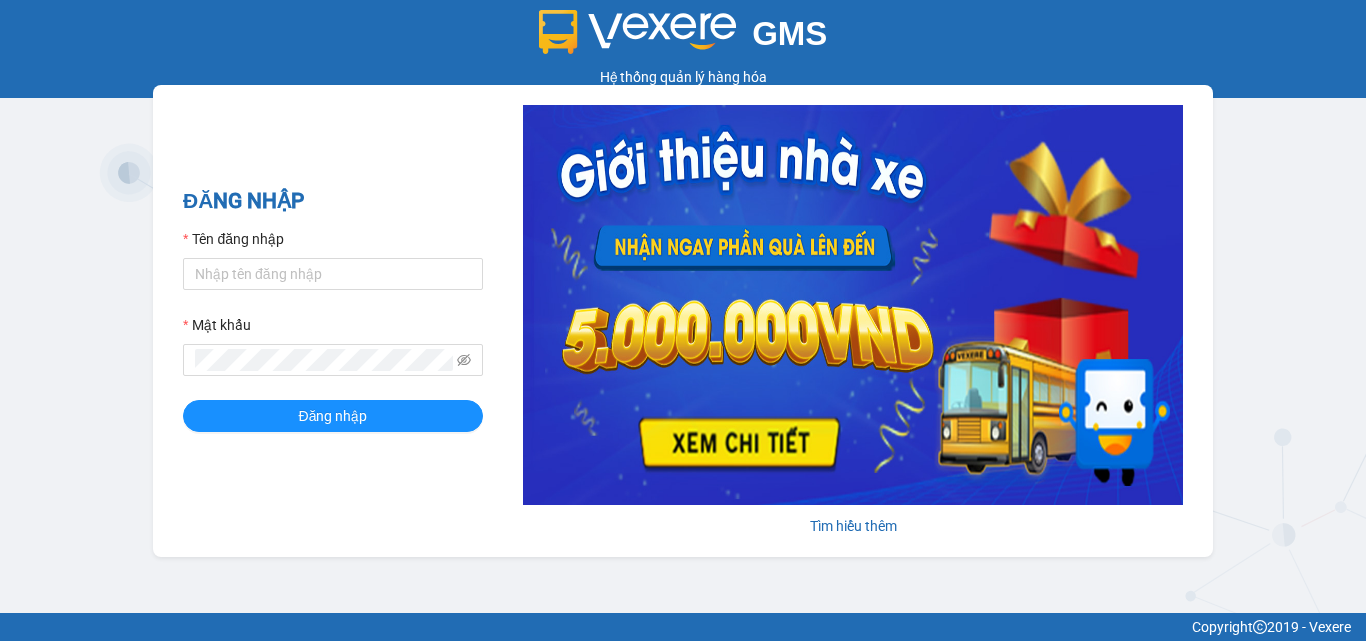 scroll, scrollTop: 0, scrollLeft: 0, axis: both 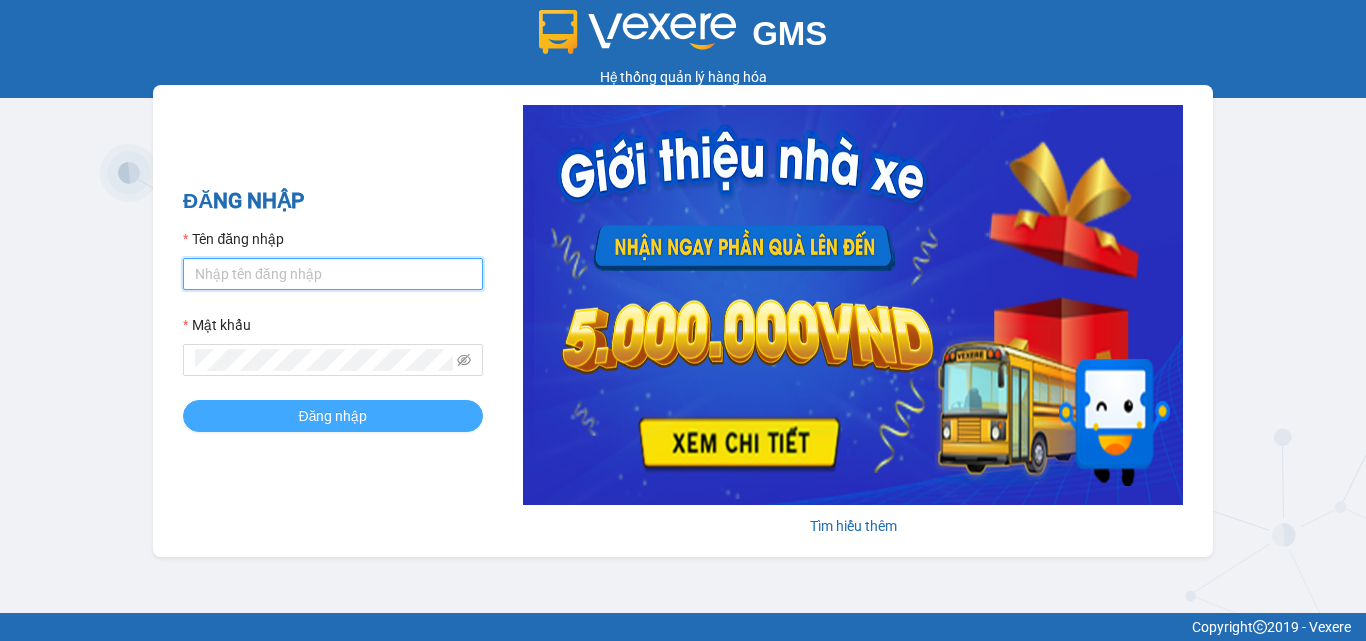 type on "dienkhanh.phucanex" 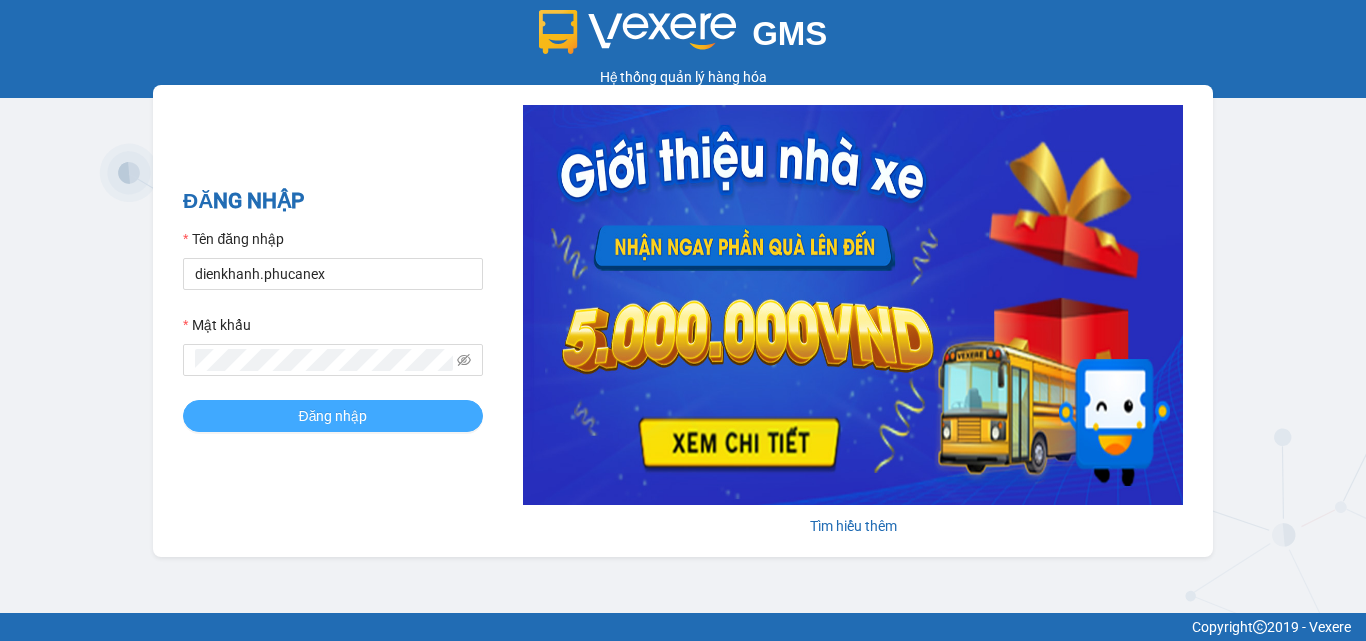 click on "Đăng nhập" at bounding box center [333, 416] 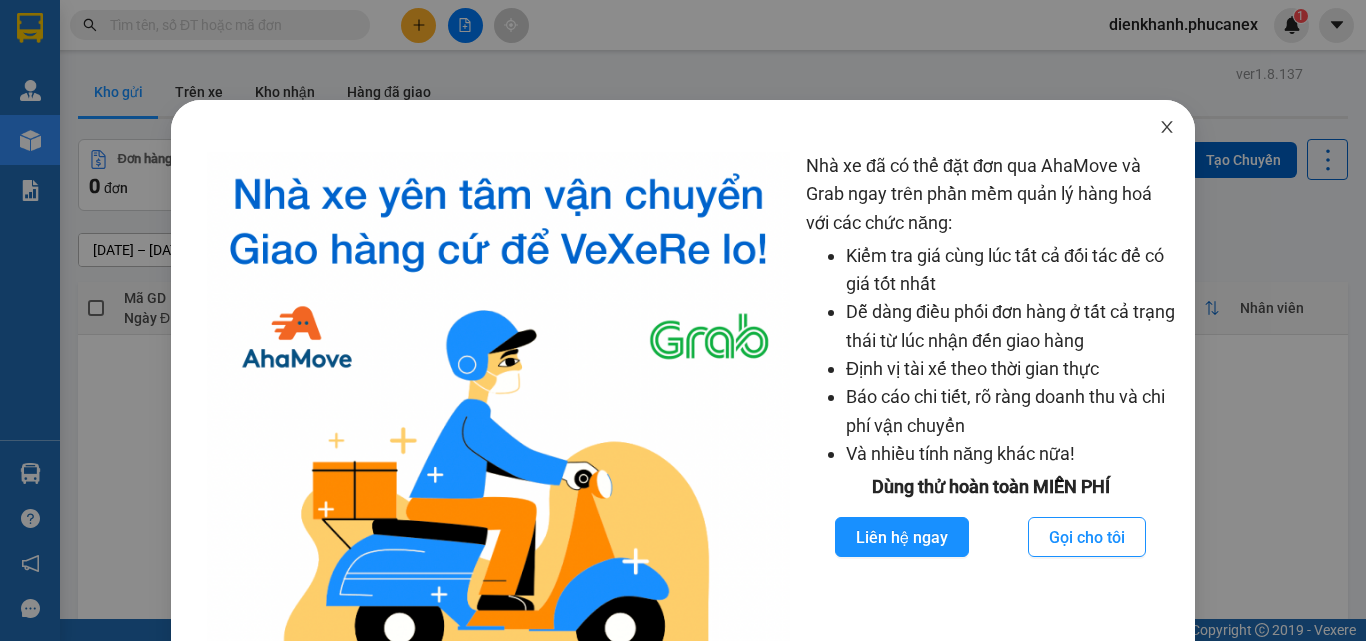 drag, startPoint x: 1148, startPoint y: 121, endPoint x: 943, endPoint y: 116, distance: 205.06097 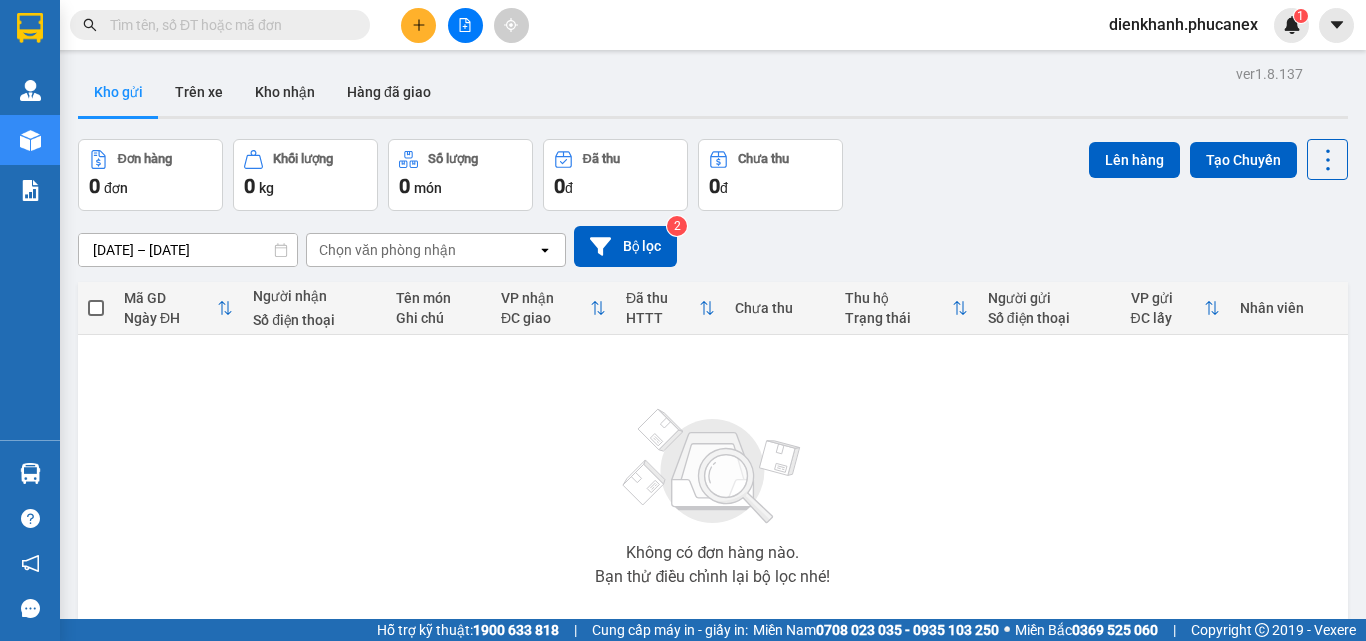 click at bounding box center (228, 25) 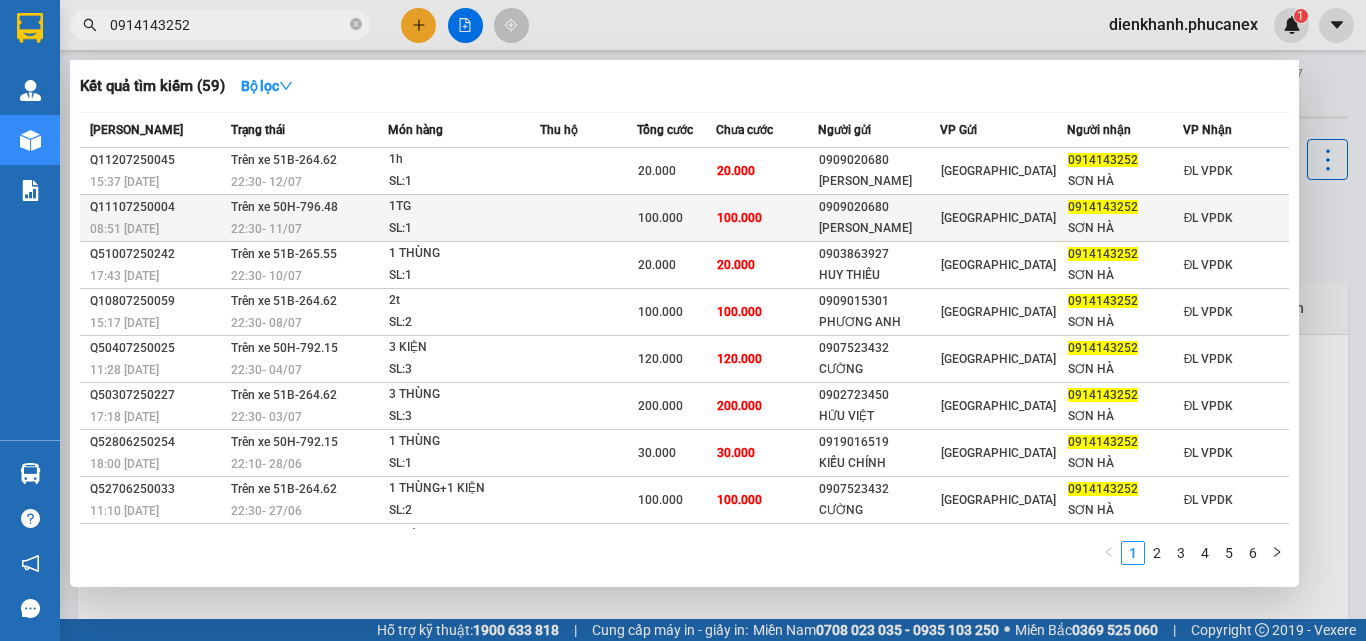 type on "0914143252" 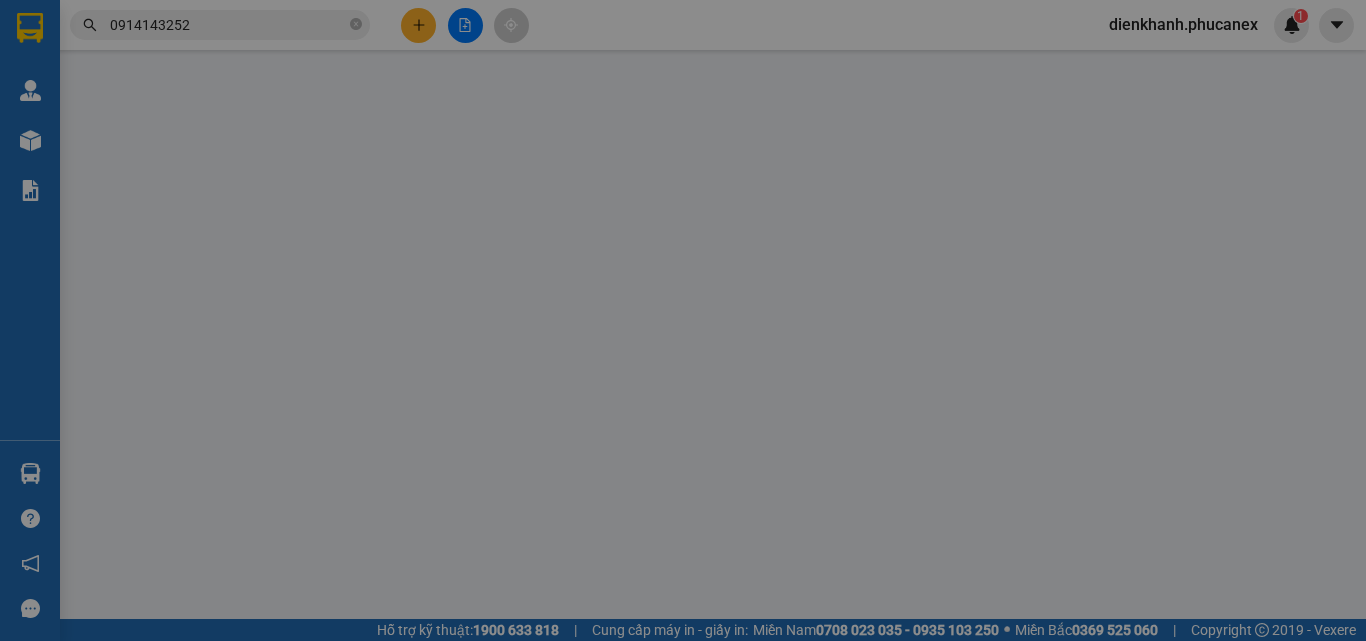 type on "0909020680" 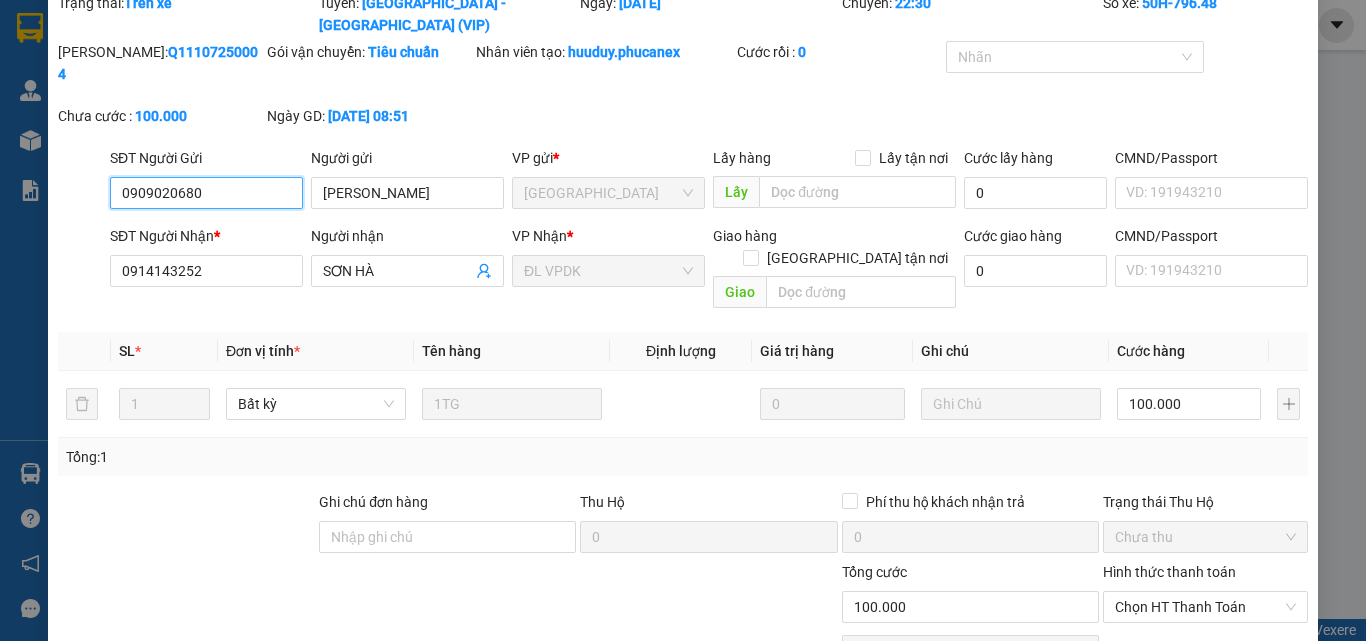 scroll, scrollTop: 0, scrollLeft: 0, axis: both 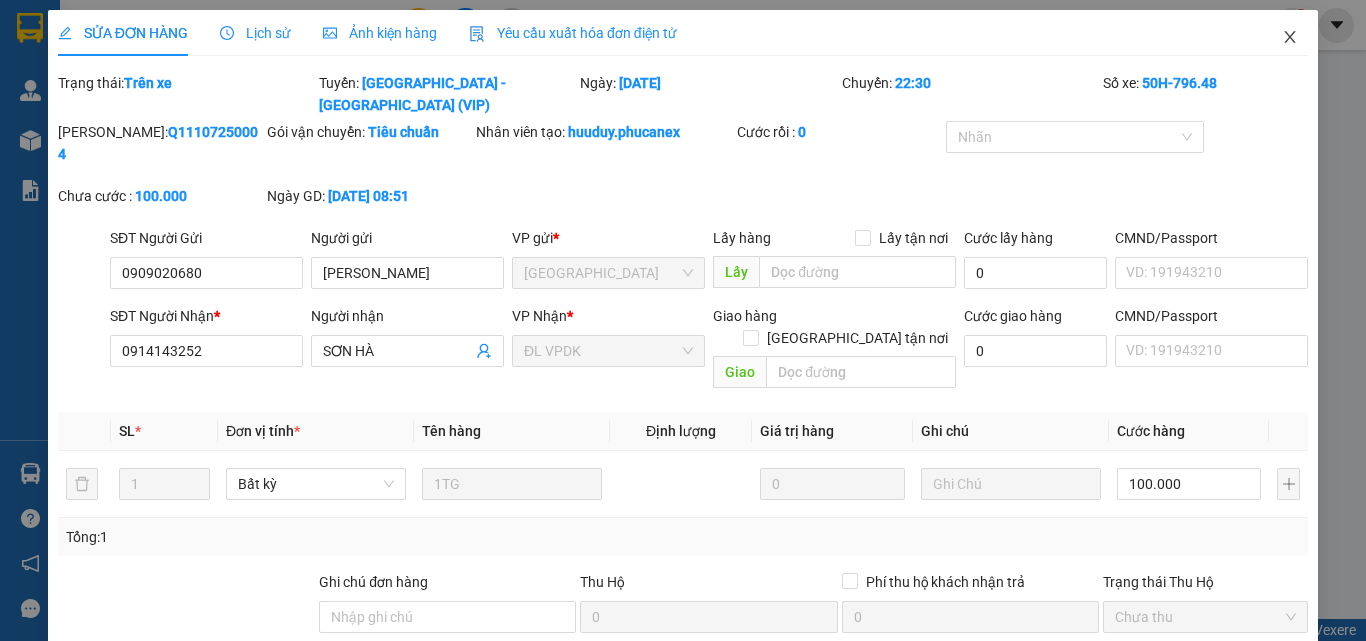 click 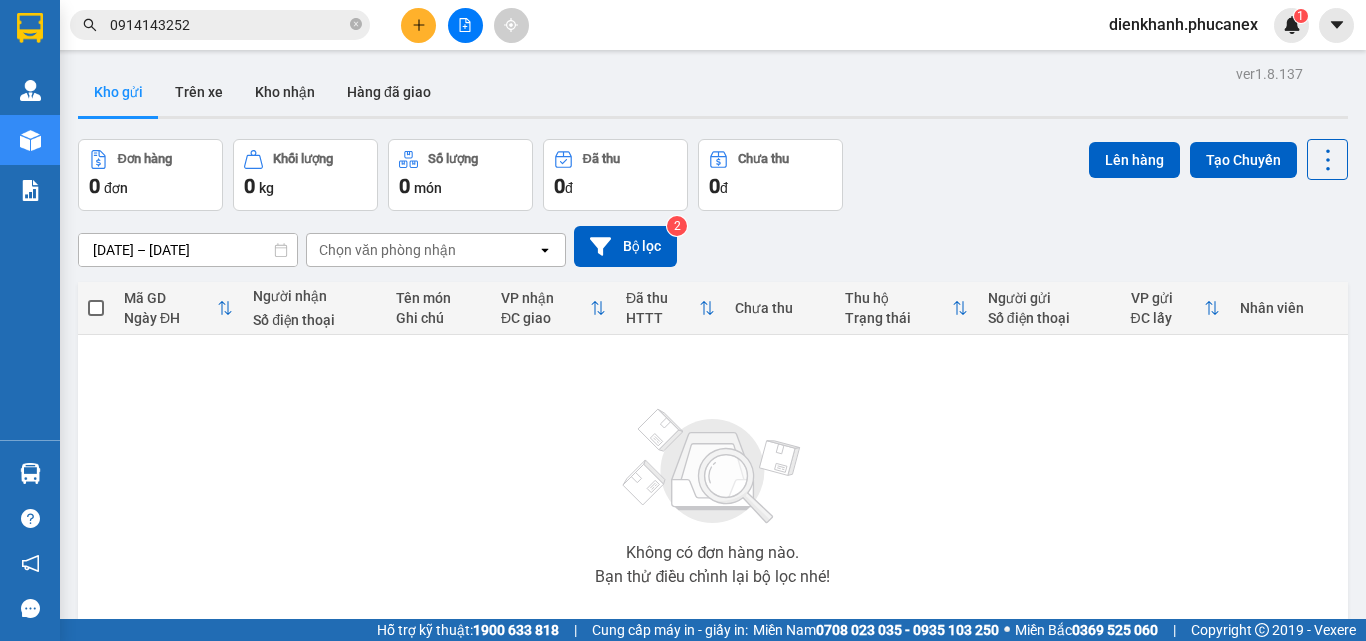 click on "0914143252" at bounding box center [228, 25] 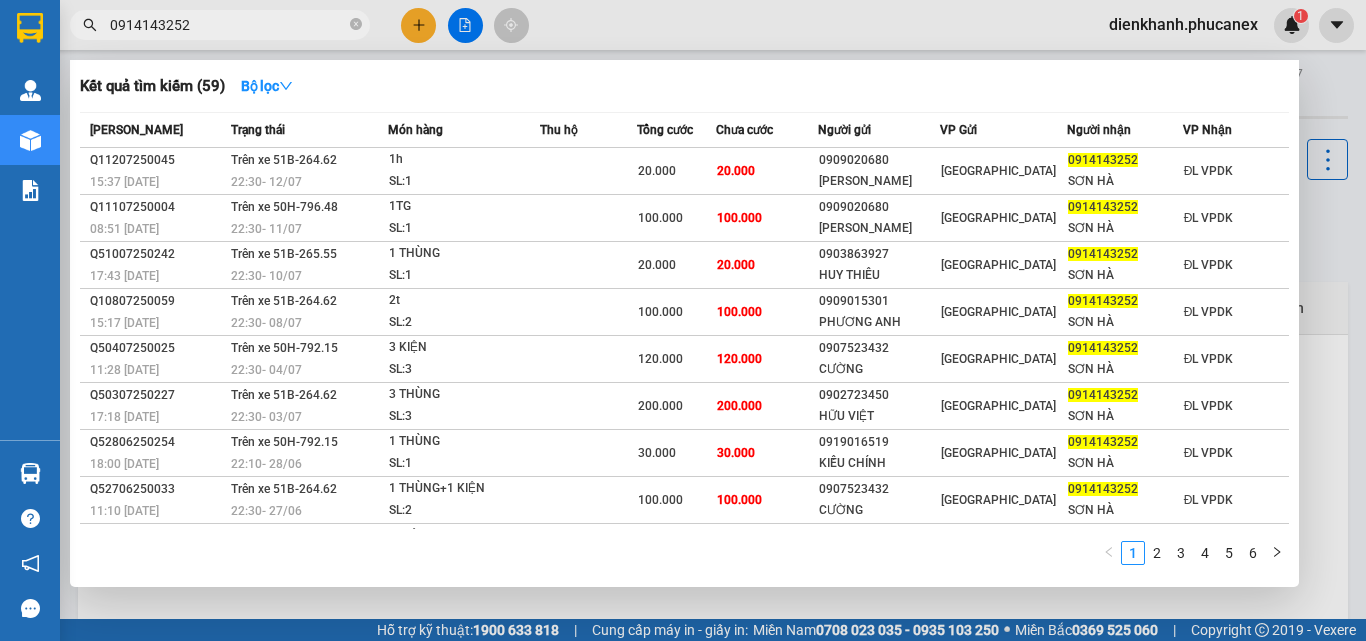 drag, startPoint x: 206, startPoint y: 24, endPoint x: 182, endPoint y: 24, distance: 24 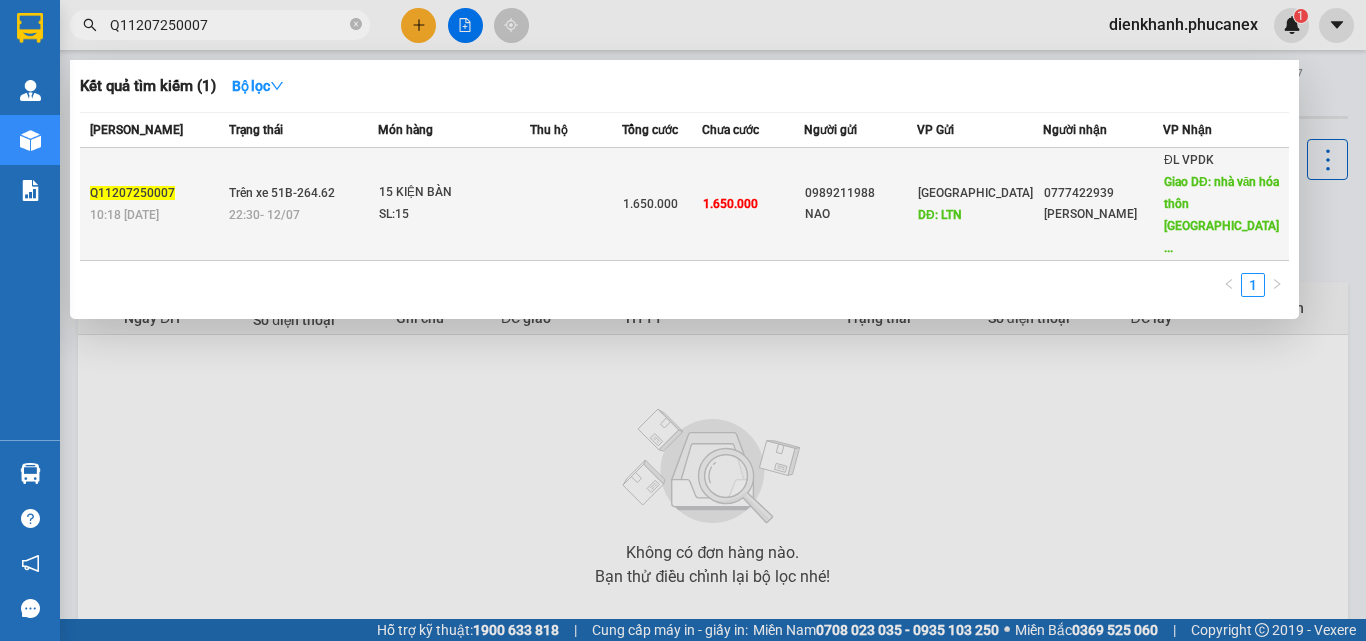 type on "Q11207250007" 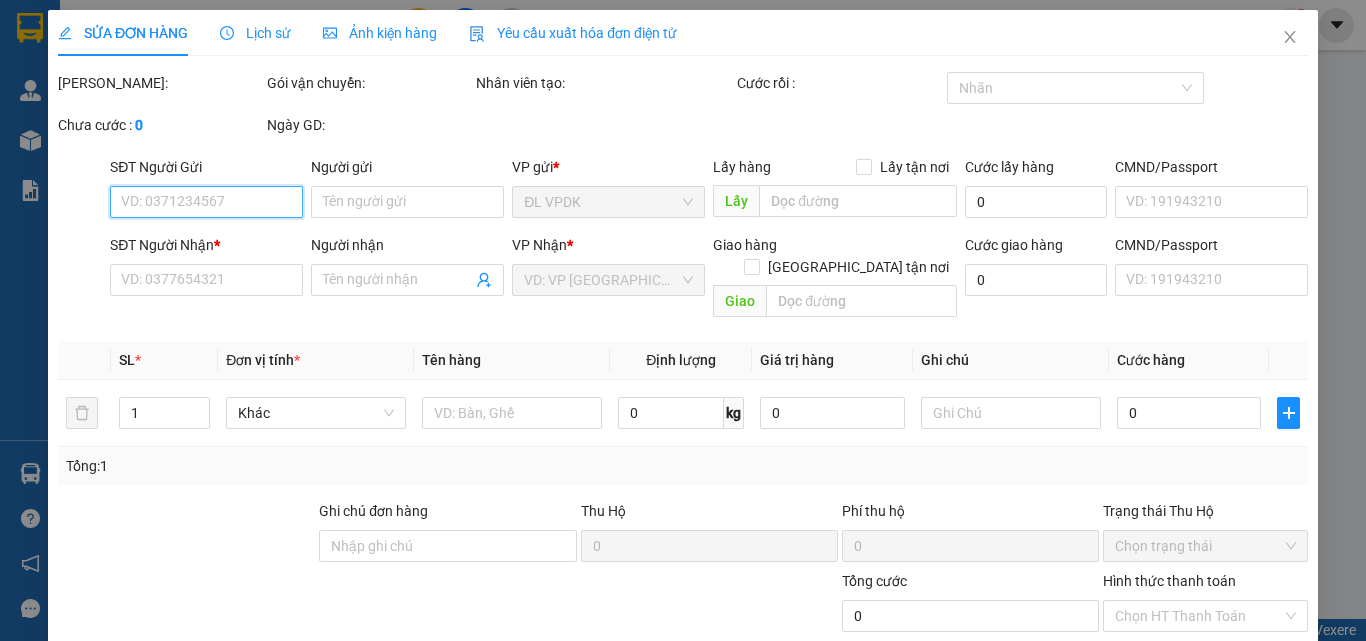 type on "0989211988" 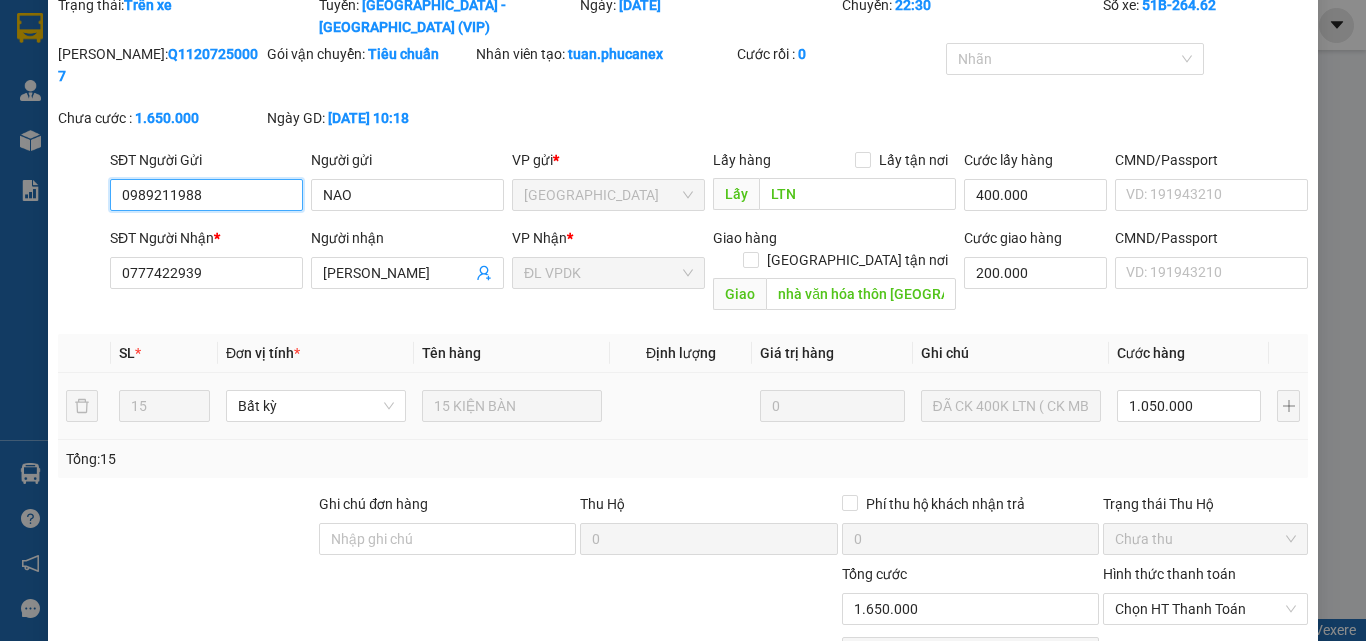 scroll, scrollTop: 100, scrollLeft: 0, axis: vertical 